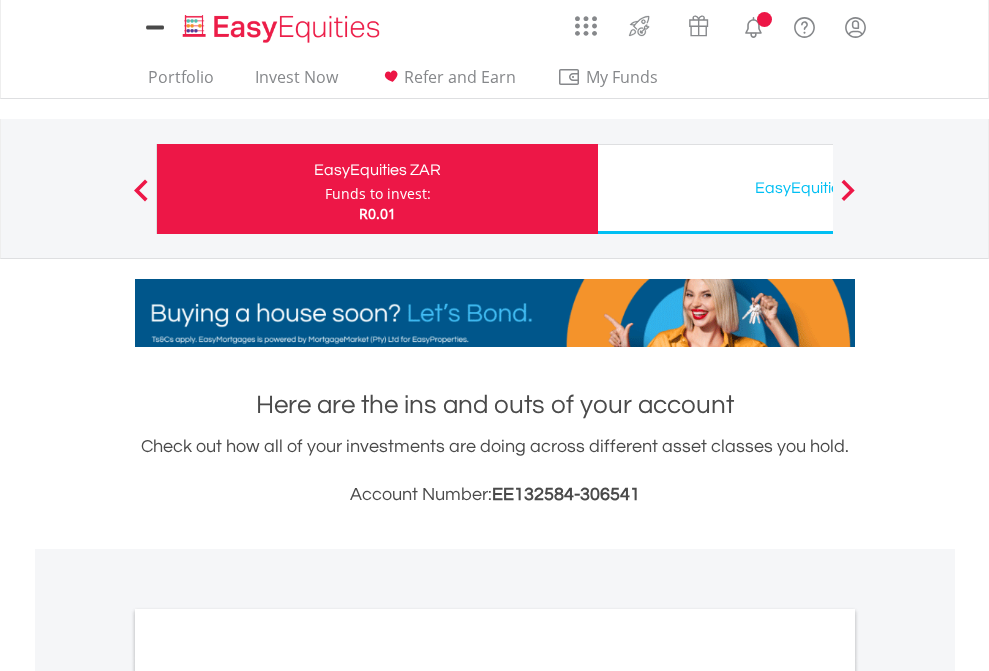 scroll, scrollTop: 0, scrollLeft: 0, axis: both 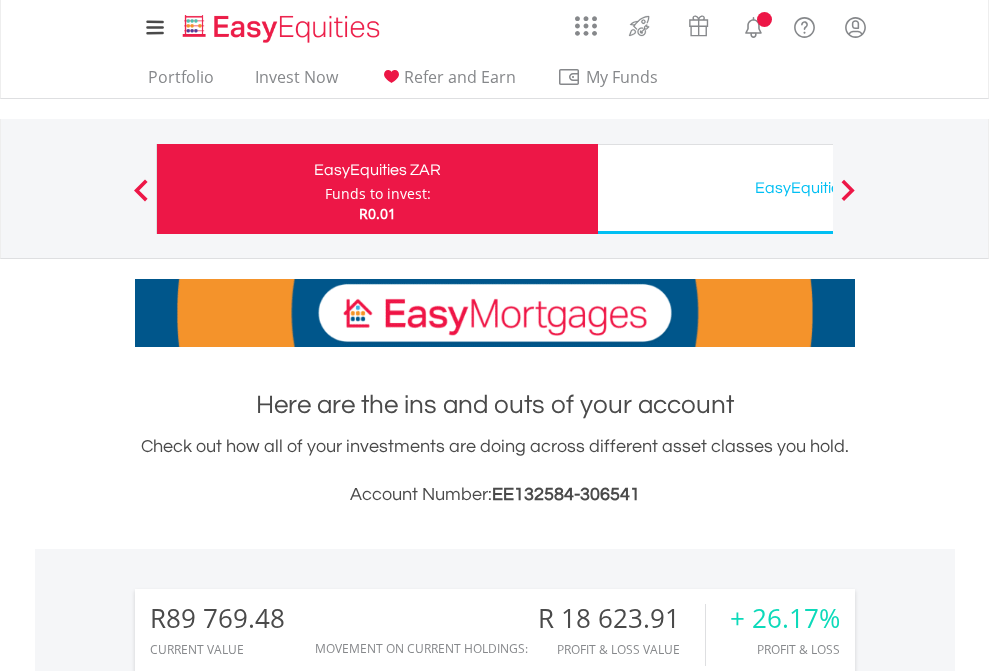 click on "Funds to invest:" at bounding box center (378, 194) 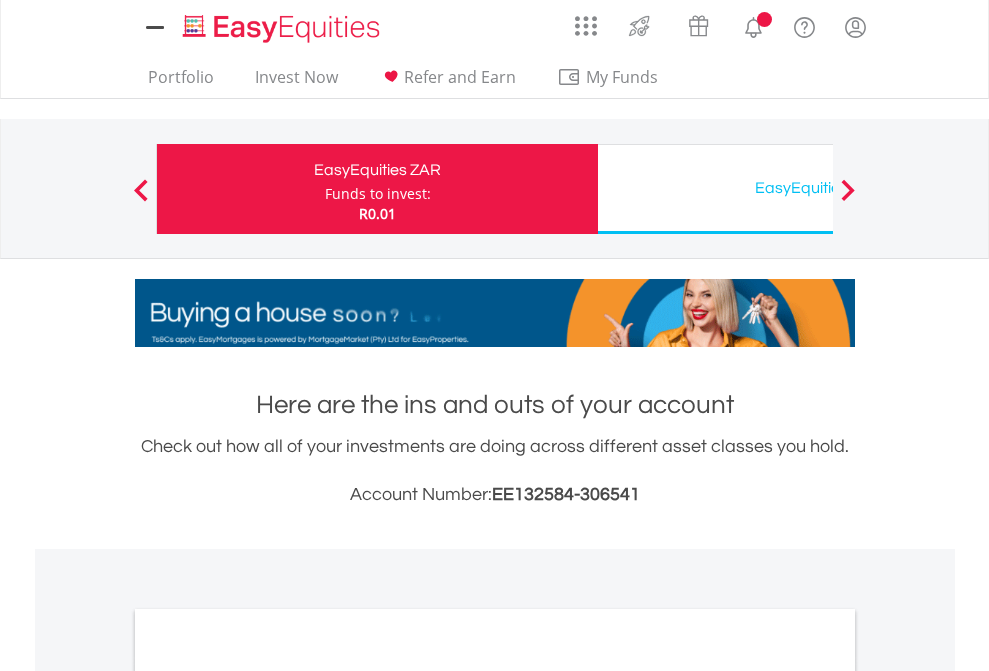 scroll, scrollTop: 0, scrollLeft: 0, axis: both 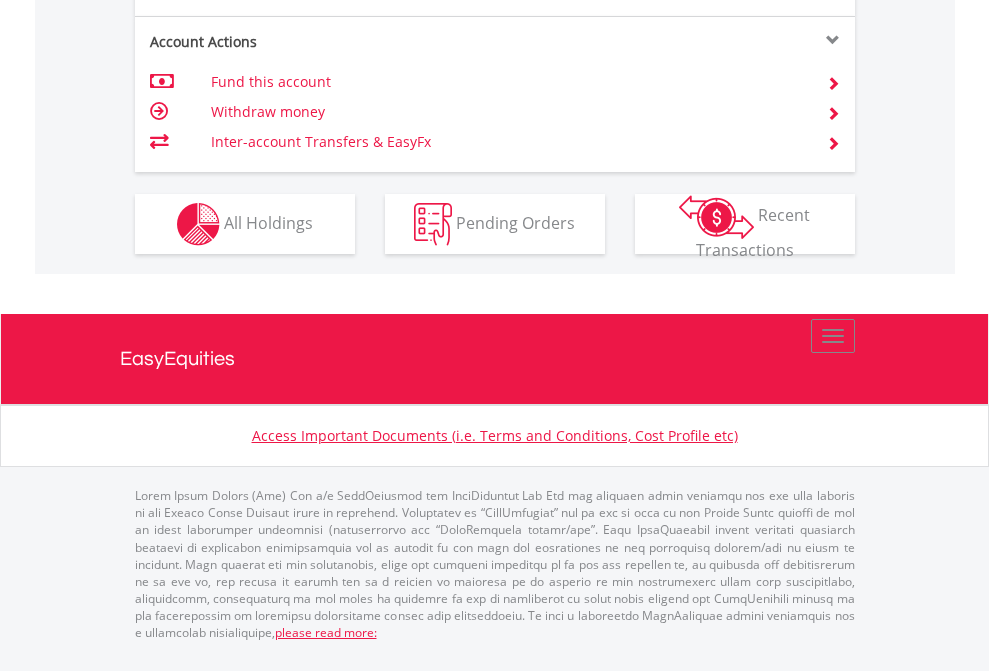 click on "Investment types" at bounding box center [706, -337] 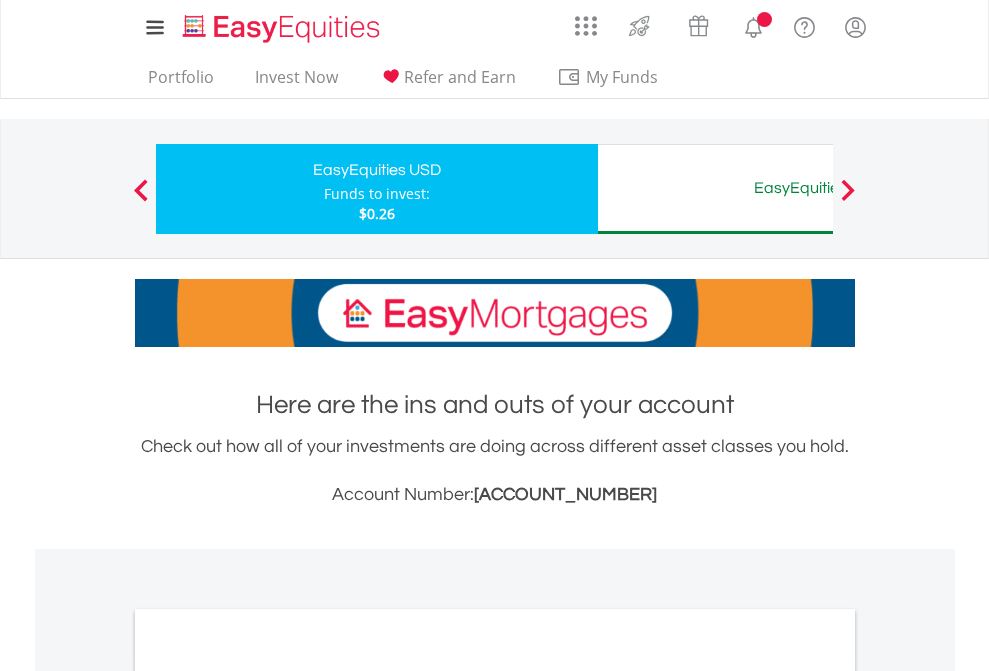 scroll, scrollTop: 0, scrollLeft: 0, axis: both 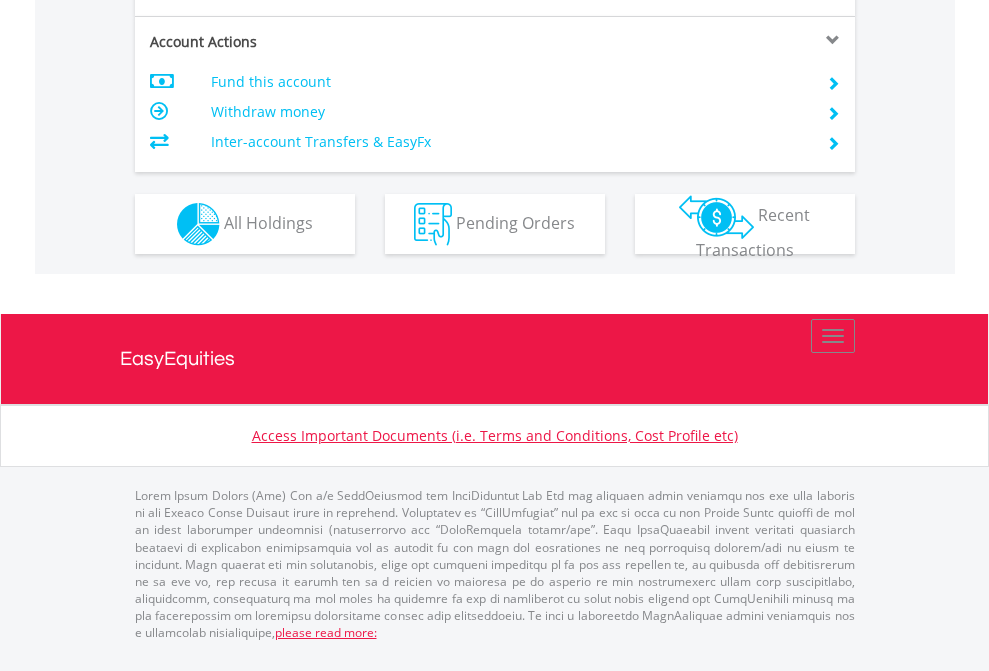click on "Investment types" at bounding box center [706, -337] 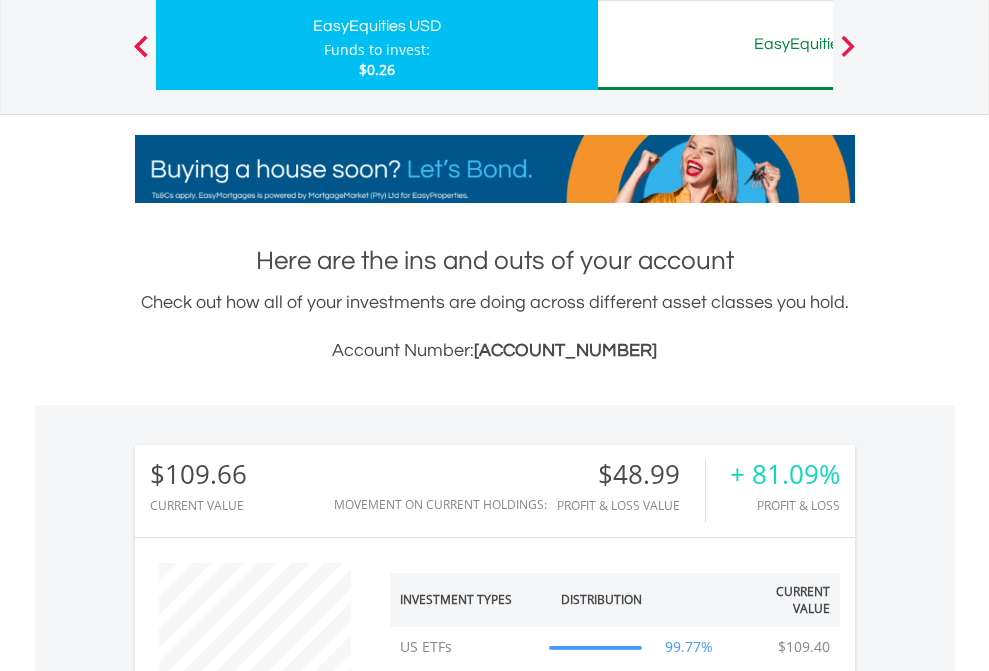 click on "EasyEquities AUD" at bounding box center (818, 44) 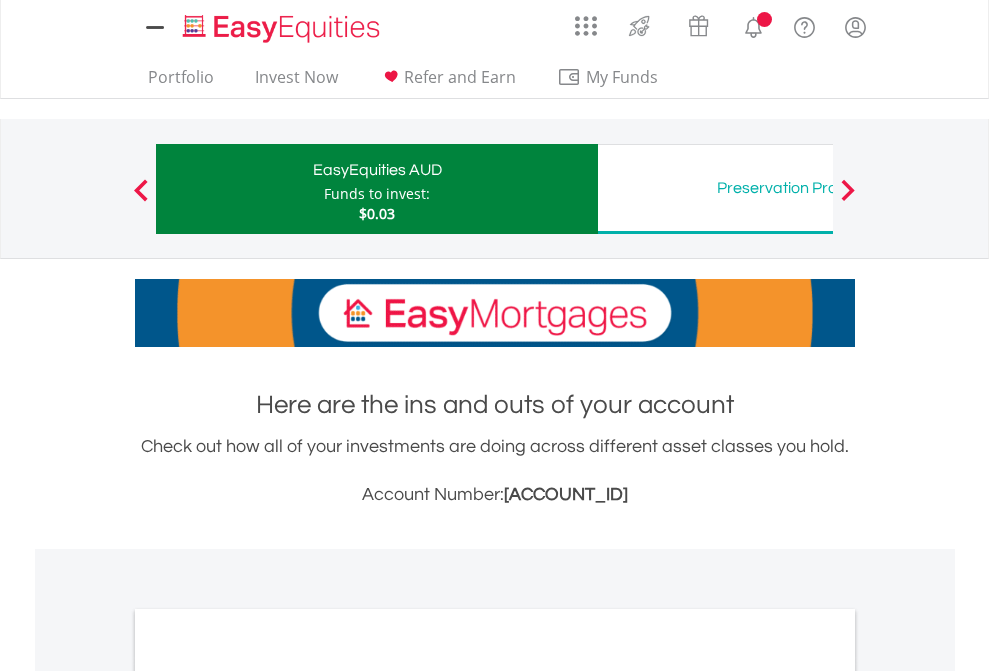 scroll, scrollTop: 0, scrollLeft: 0, axis: both 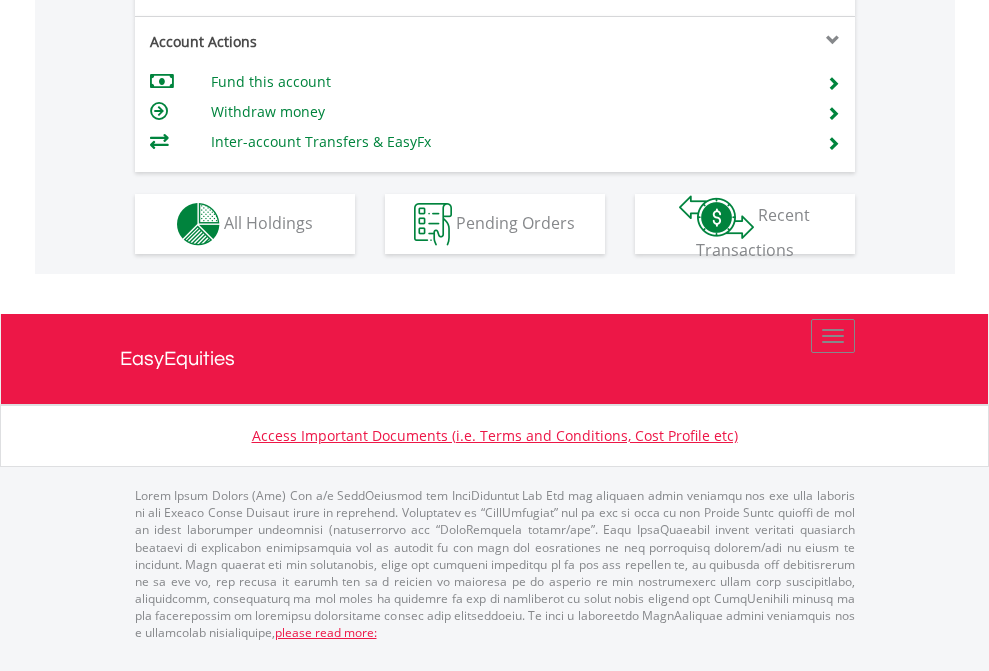 click on "Investment types" at bounding box center (706, -337) 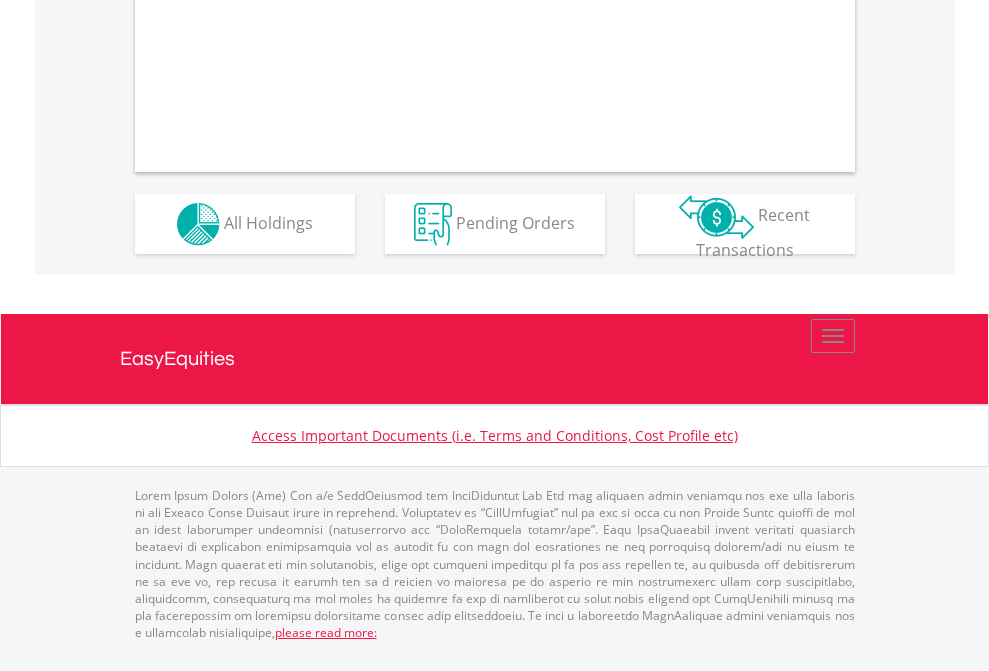 scroll, scrollTop: 1957, scrollLeft: 0, axis: vertical 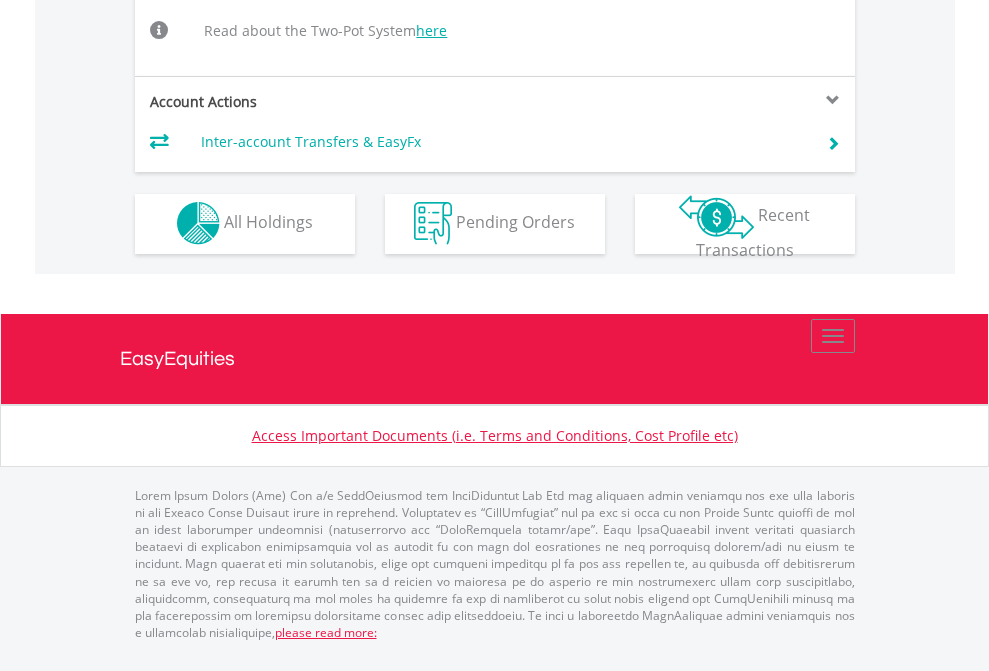 click on "Investment types" at bounding box center (706, -504) 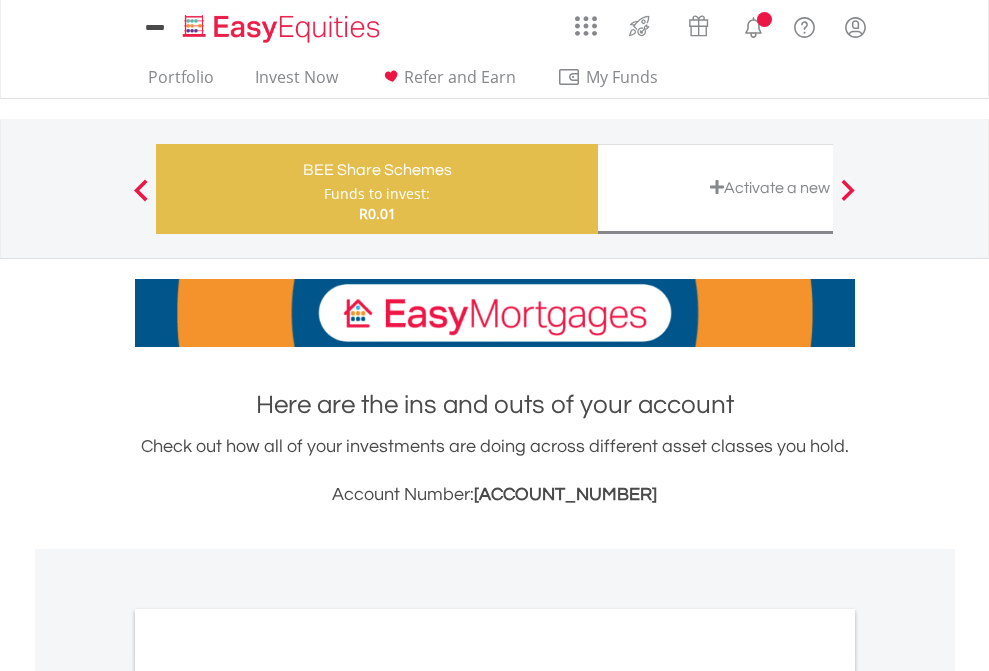 scroll, scrollTop: 0, scrollLeft: 0, axis: both 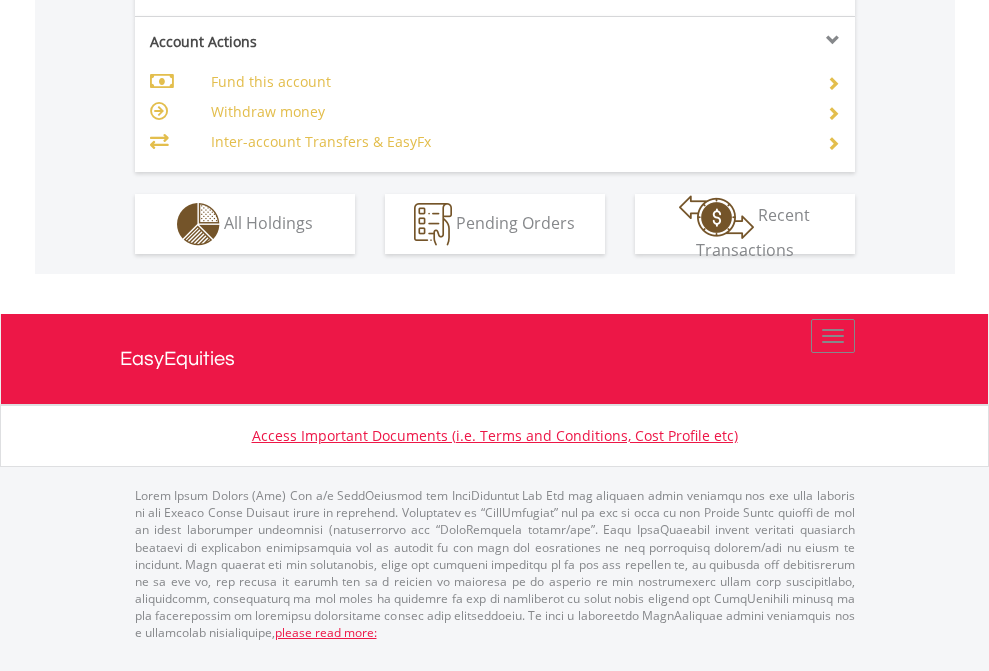 click on "Investment types" at bounding box center (706, -337) 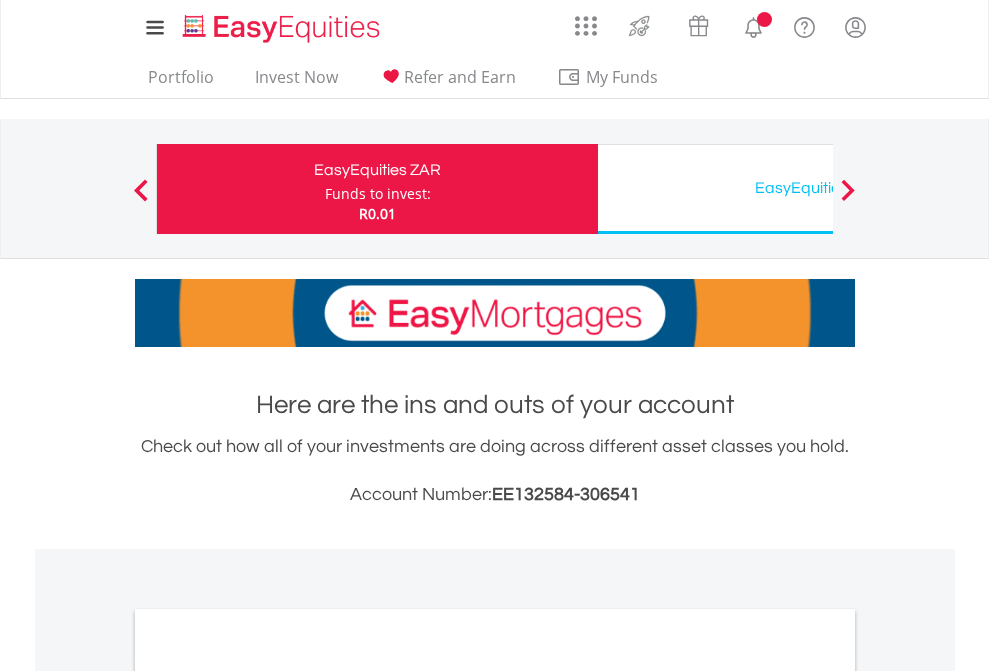 scroll, scrollTop: 0, scrollLeft: 0, axis: both 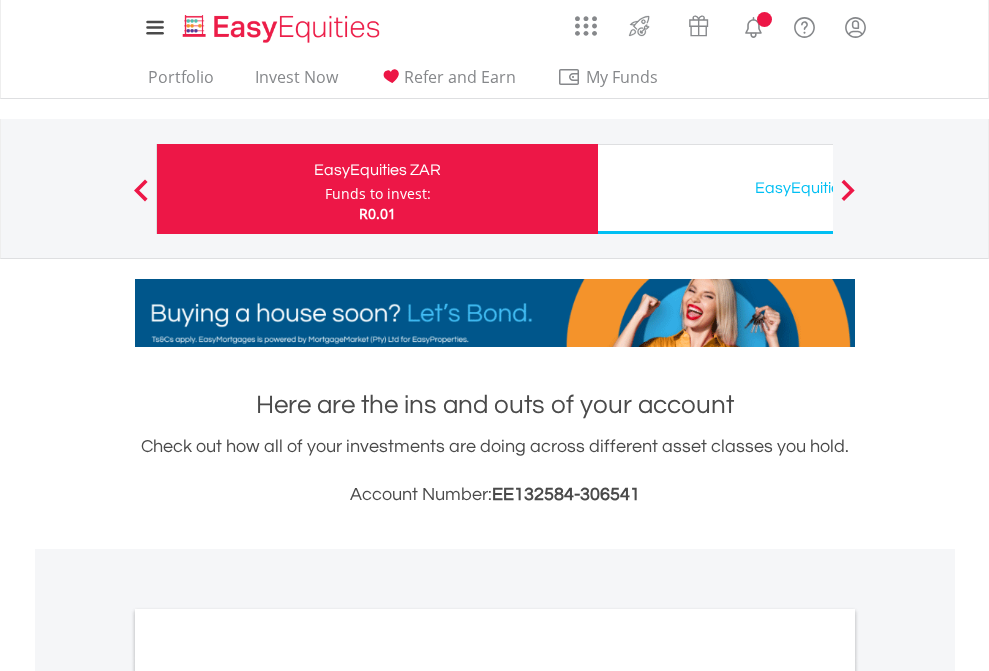 click on "All Holdings" at bounding box center [268, 1096] 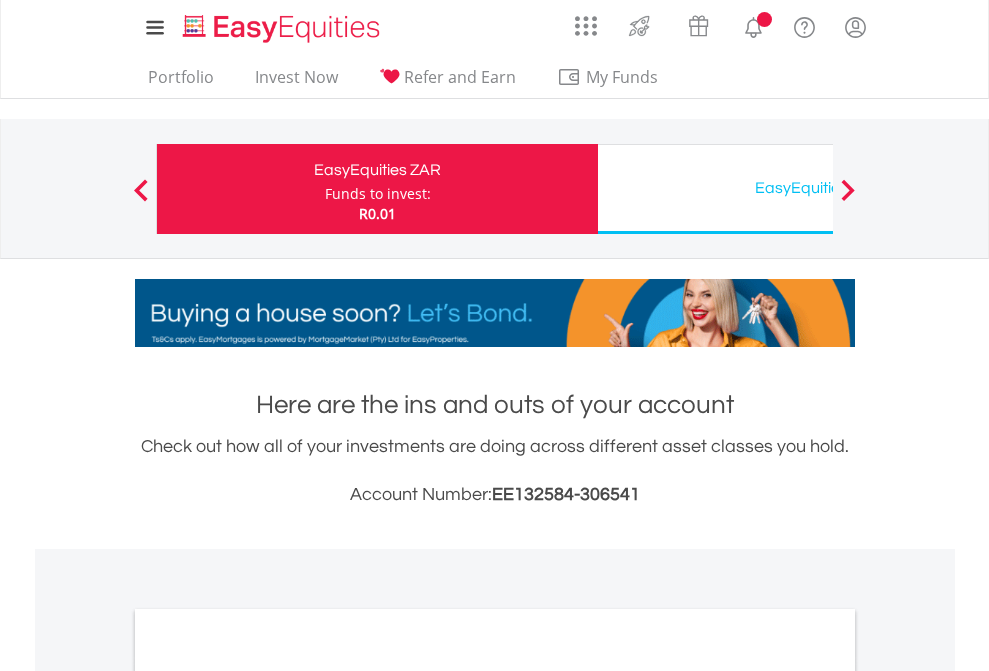 scroll, scrollTop: 1202, scrollLeft: 0, axis: vertical 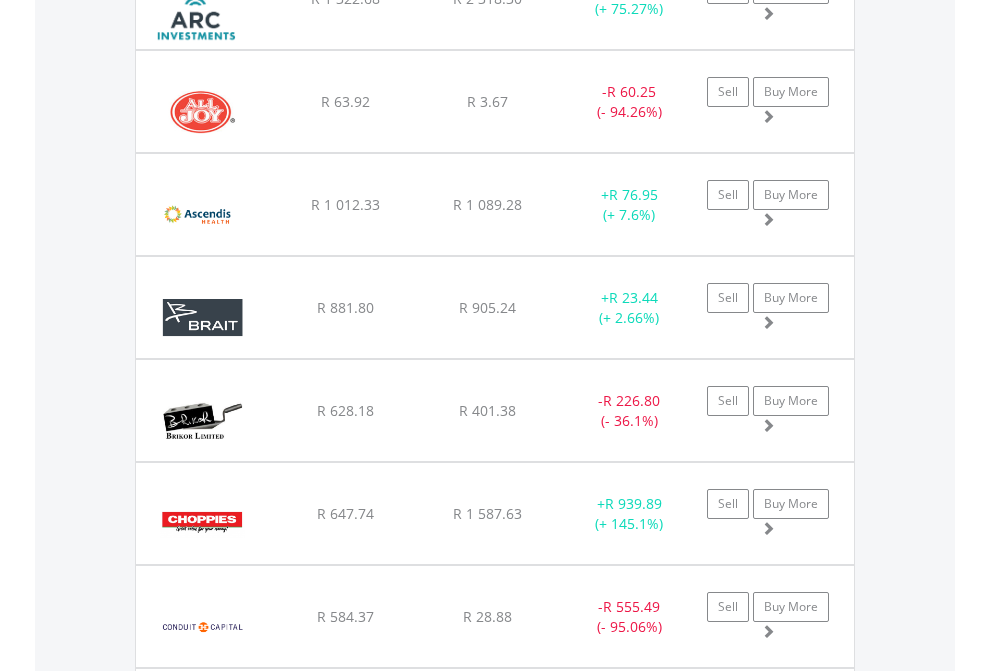 click on "EasyEquities USD" at bounding box center (818, -2196) 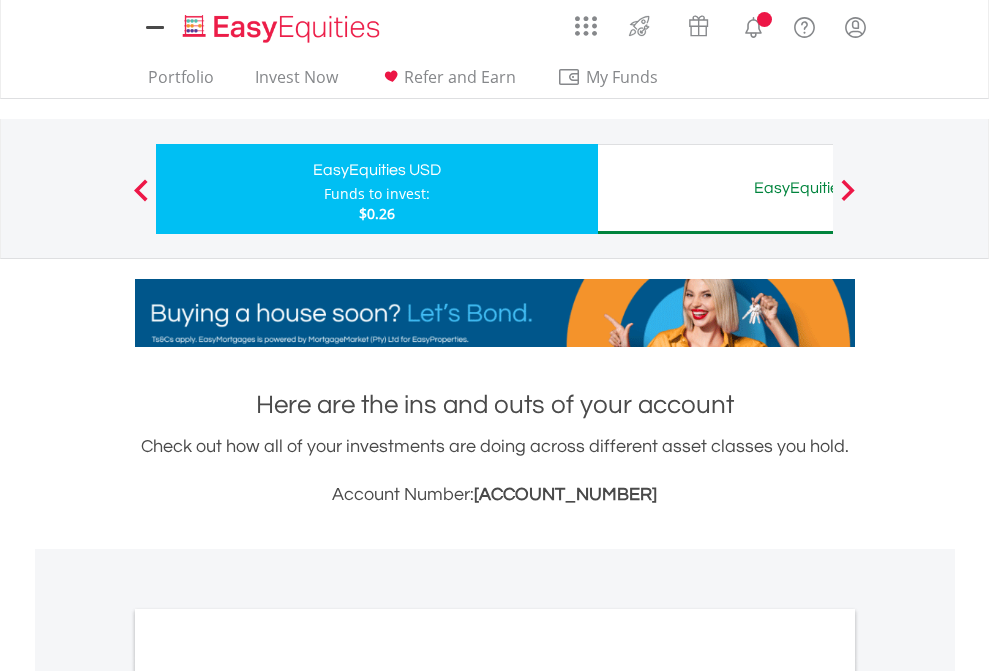 scroll, scrollTop: 1202, scrollLeft: 0, axis: vertical 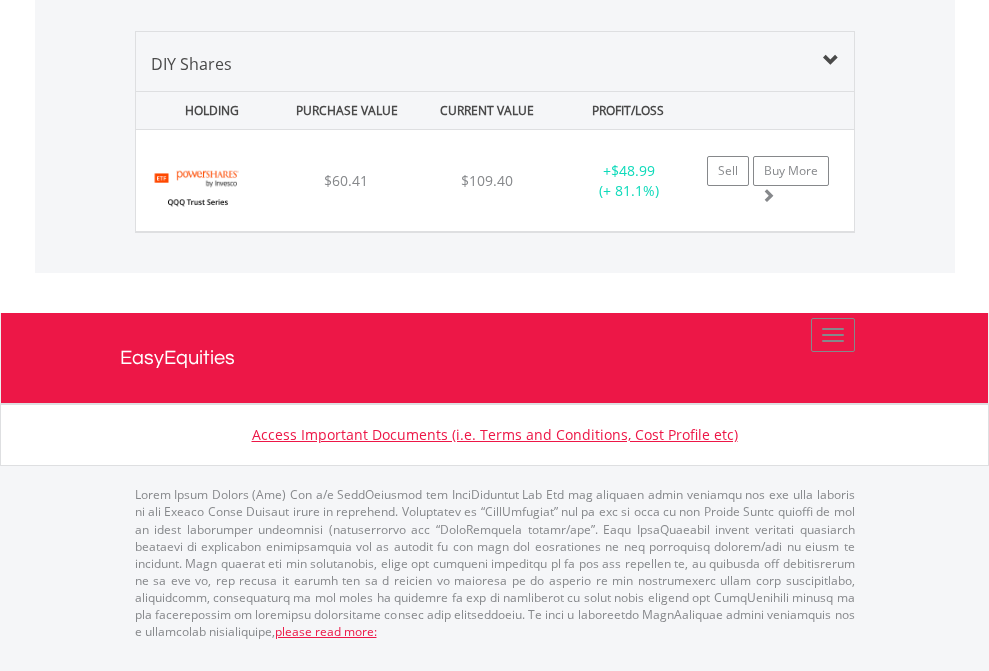 click on "EasyEquities AUD" at bounding box center [818, -1339] 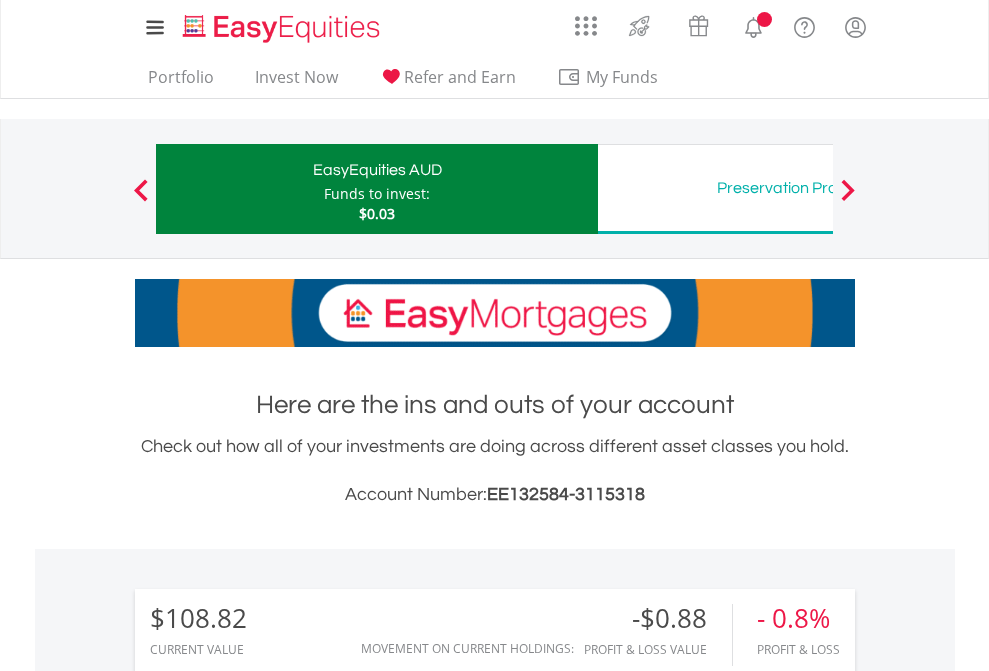 scroll, scrollTop: 0, scrollLeft: 0, axis: both 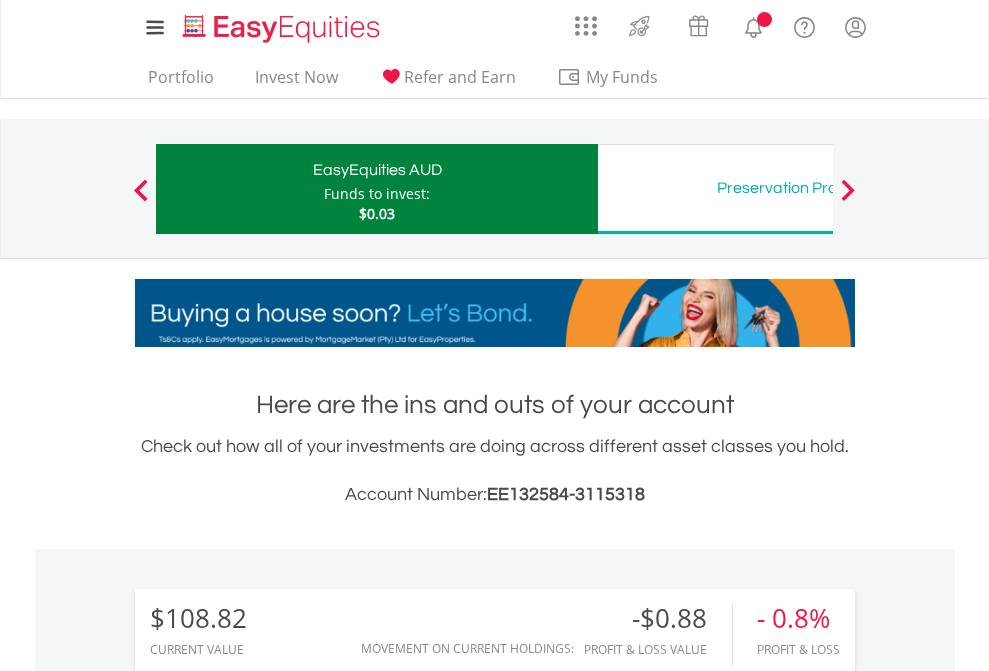 click on "All Holdings" at bounding box center [268, 1506] 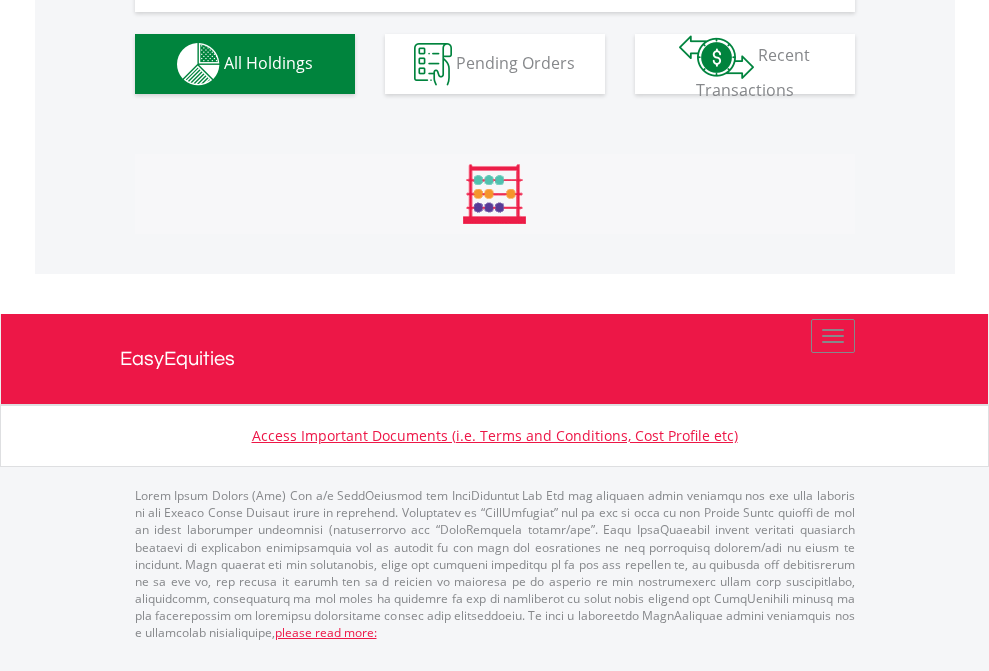 scroll, scrollTop: 2264, scrollLeft: 0, axis: vertical 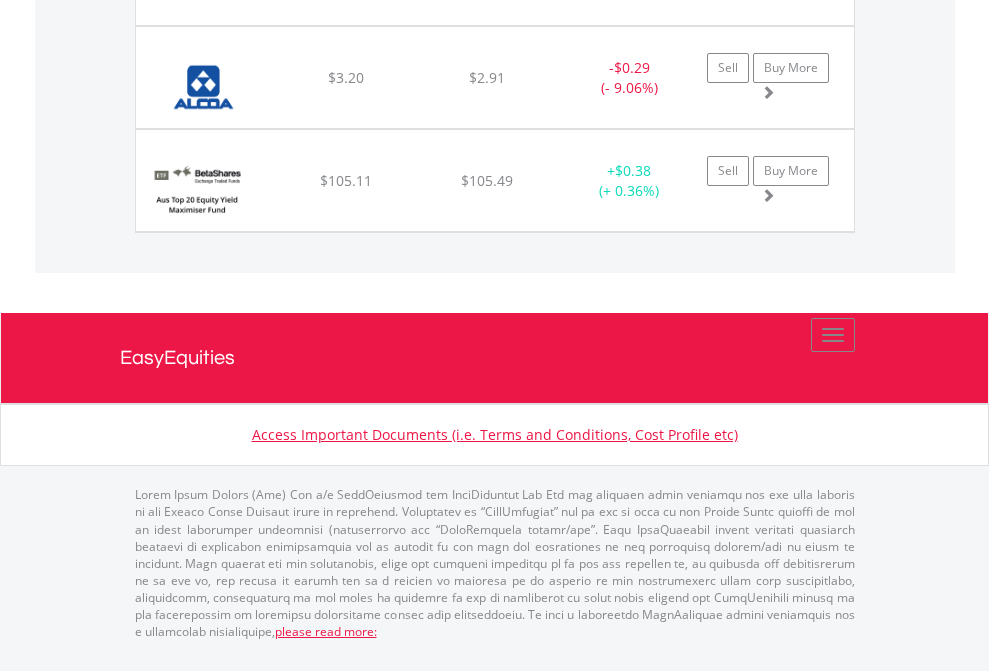click on "Preservation Provident Fund" at bounding box center (818, -1585) 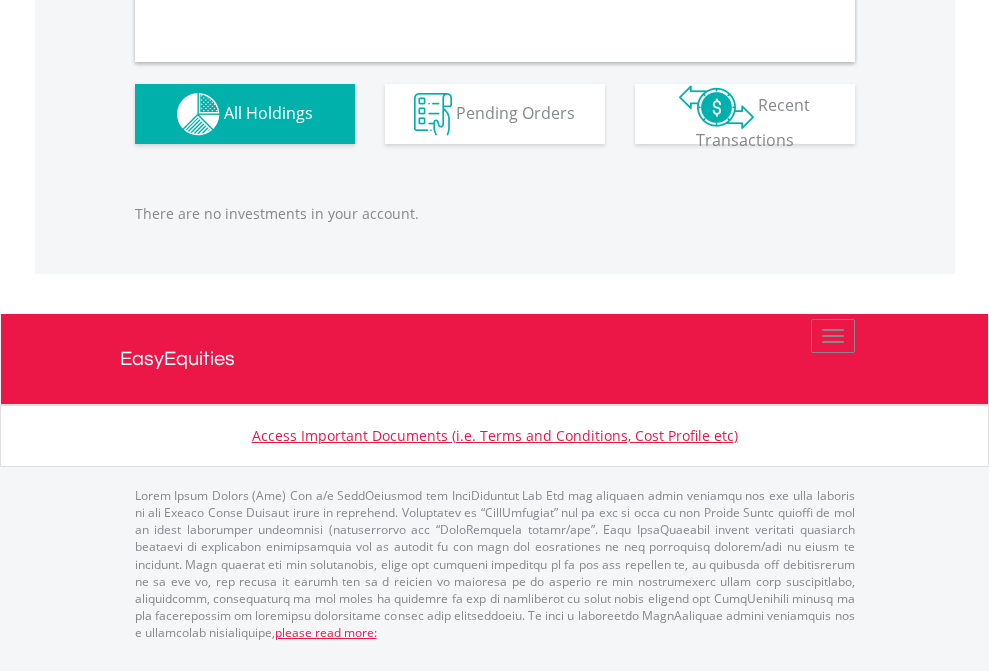 scroll, scrollTop: 1980, scrollLeft: 0, axis: vertical 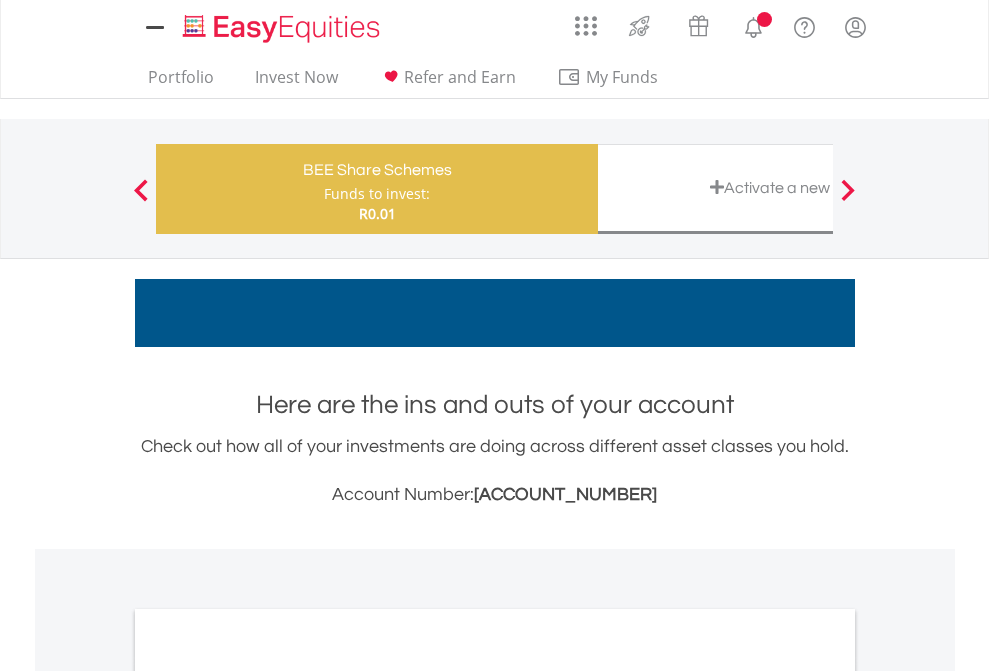 click on "All Holdings" at bounding box center [268, 1096] 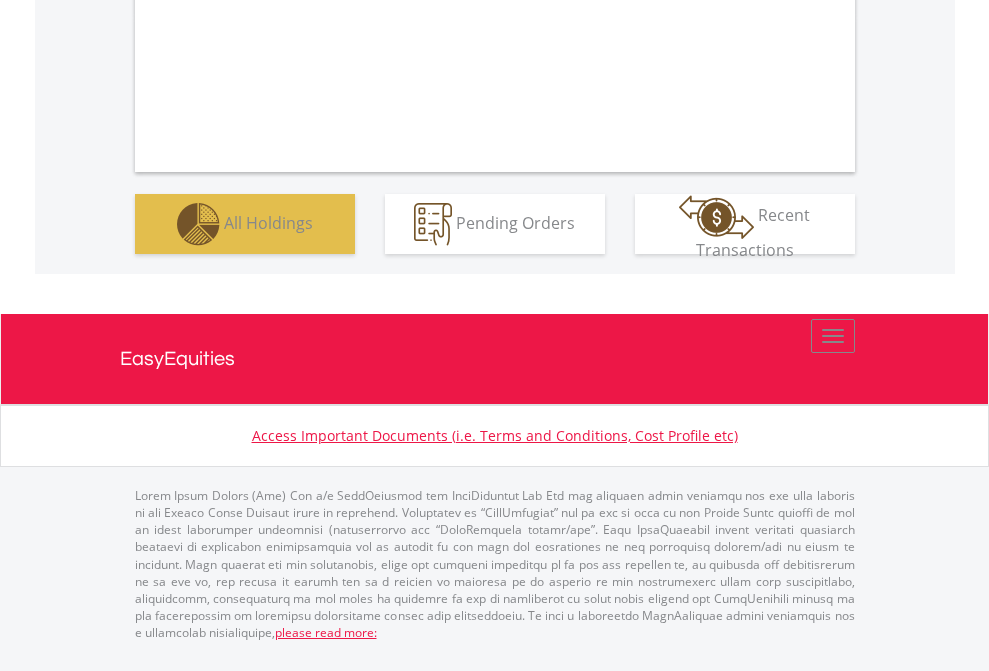 scroll, scrollTop: 1202, scrollLeft: 0, axis: vertical 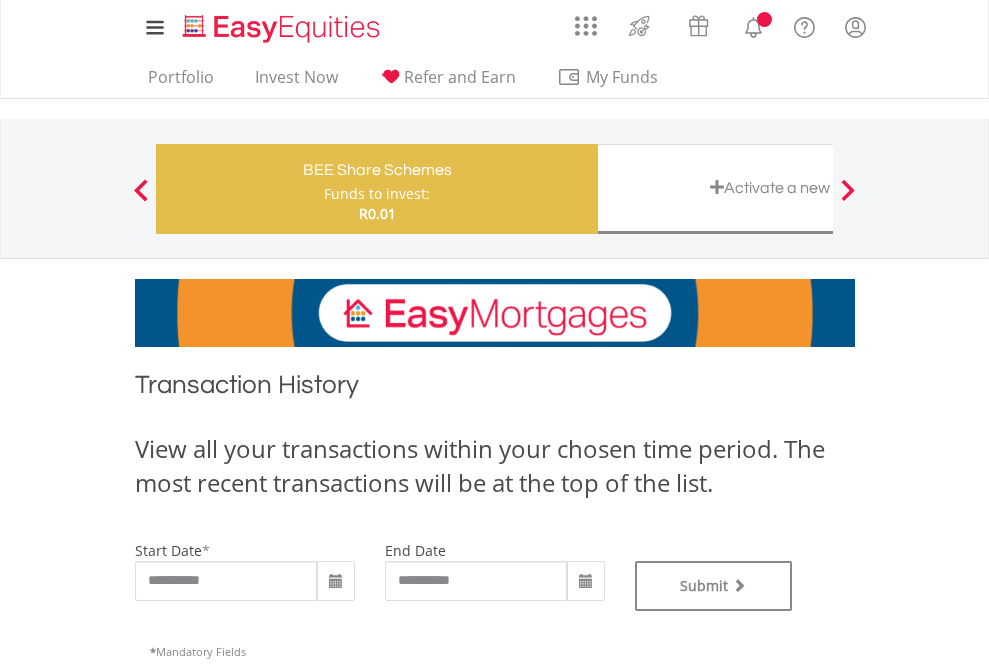 type on "**********" 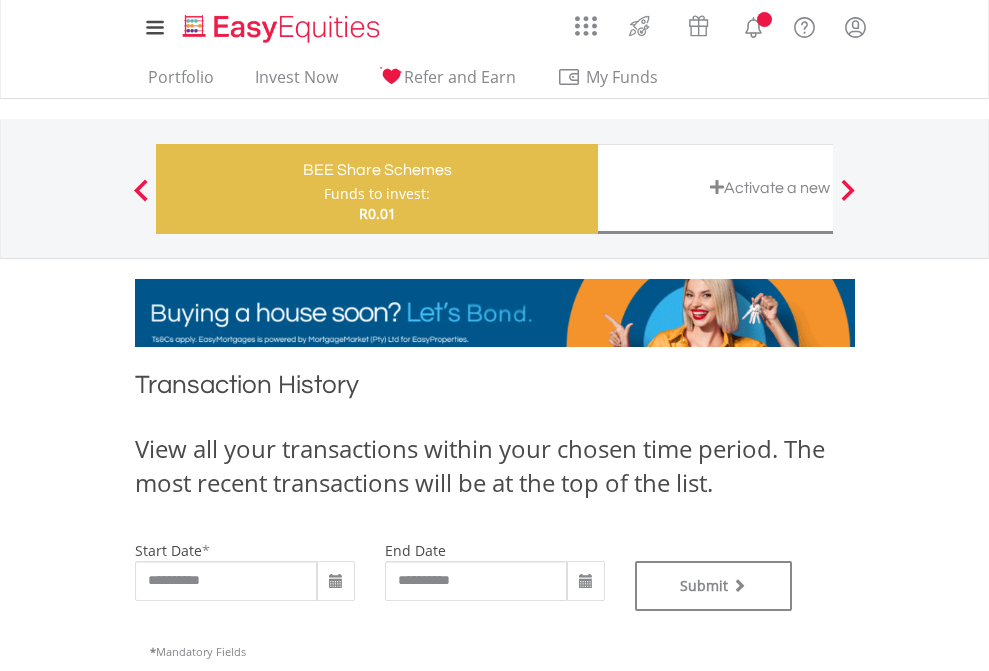 type on "**********" 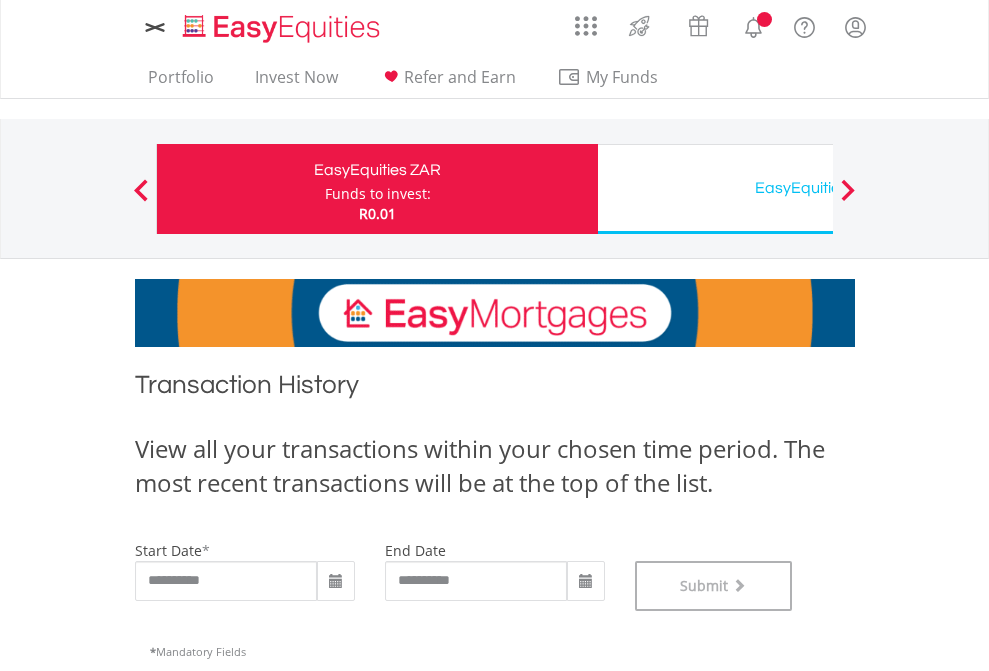 scroll, scrollTop: 811, scrollLeft: 0, axis: vertical 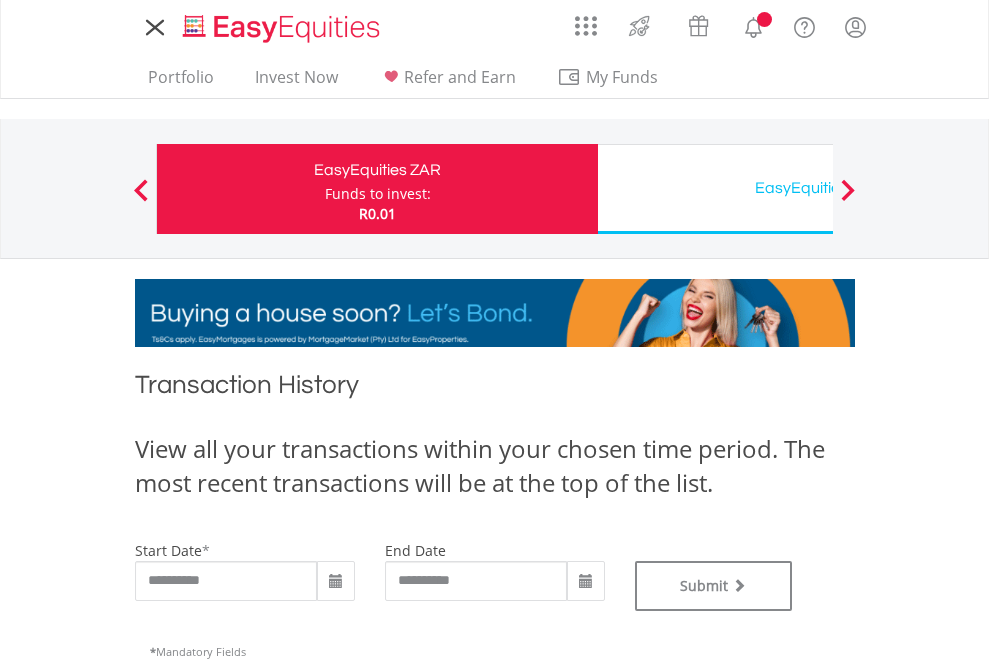 click on "EasyEquities USD" at bounding box center [818, 188] 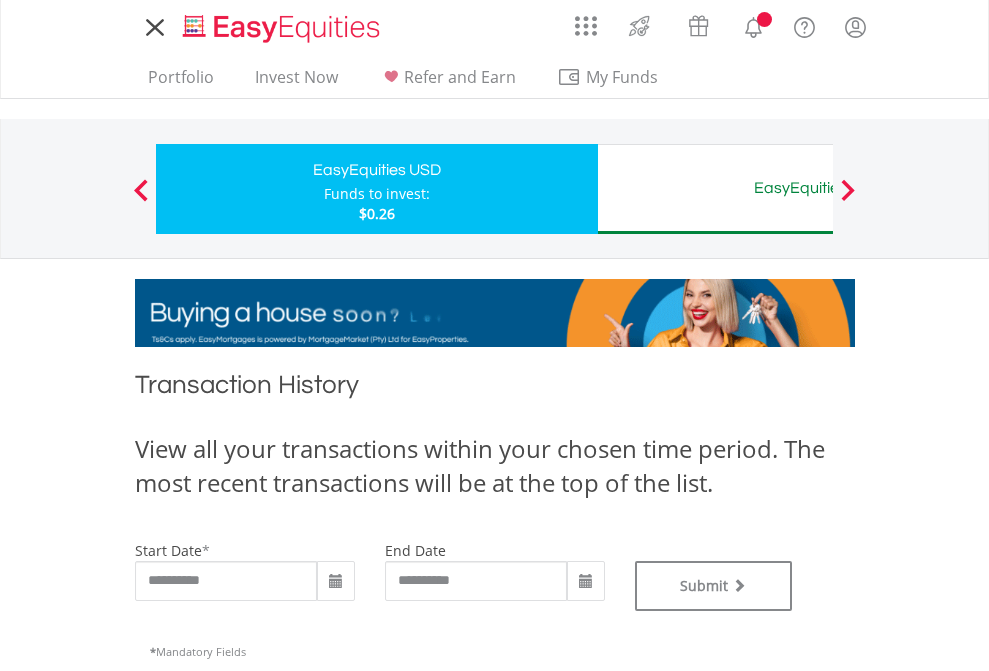 scroll, scrollTop: 0, scrollLeft: 0, axis: both 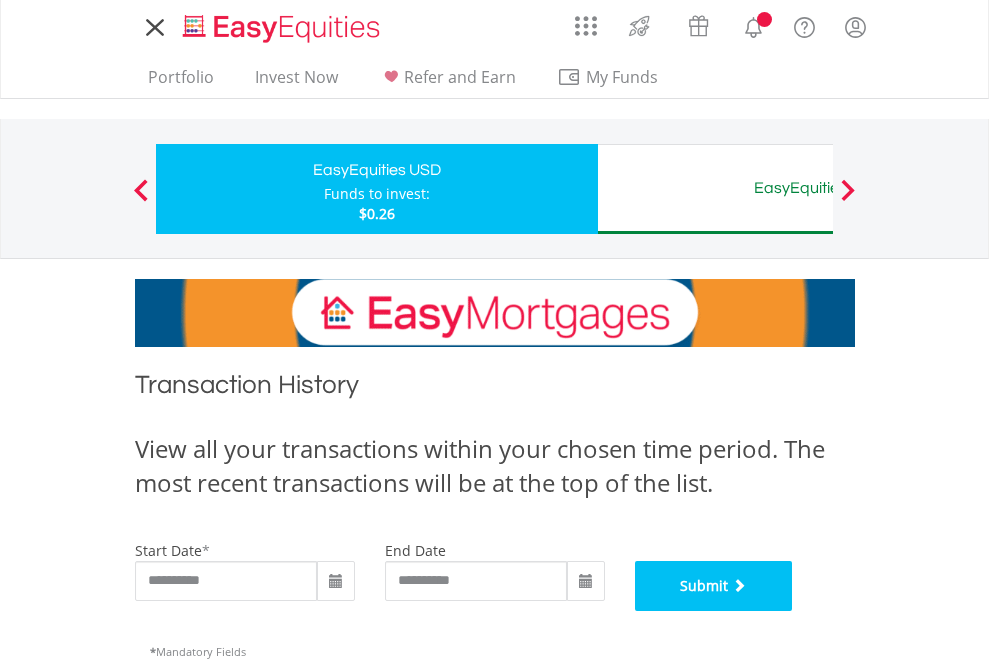 click on "Submit" at bounding box center [714, 586] 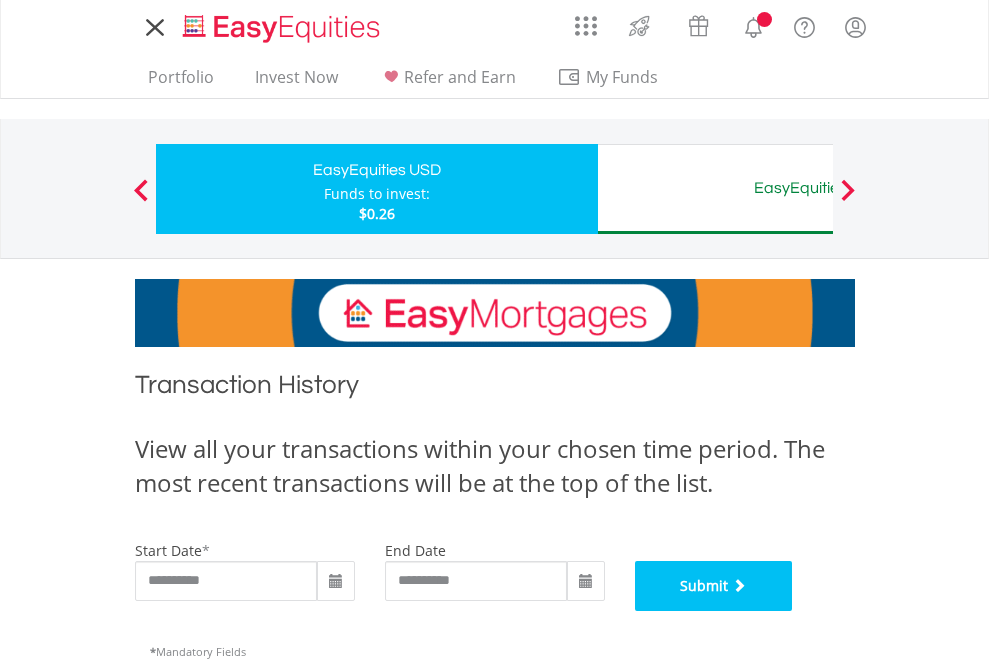 scroll, scrollTop: 811, scrollLeft: 0, axis: vertical 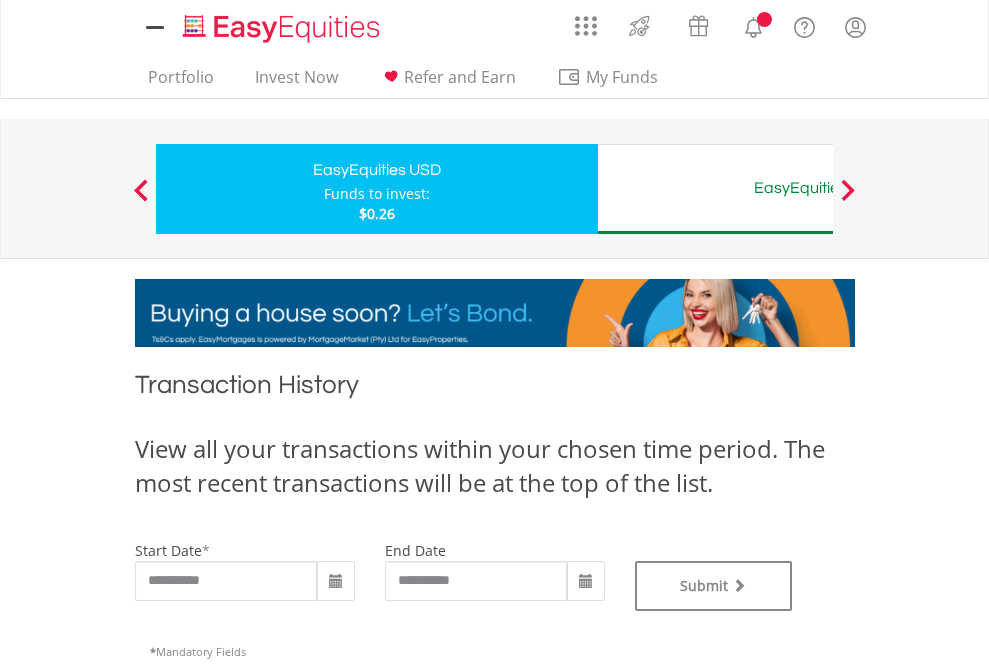 click on "EasyEquities AUD" at bounding box center (818, 188) 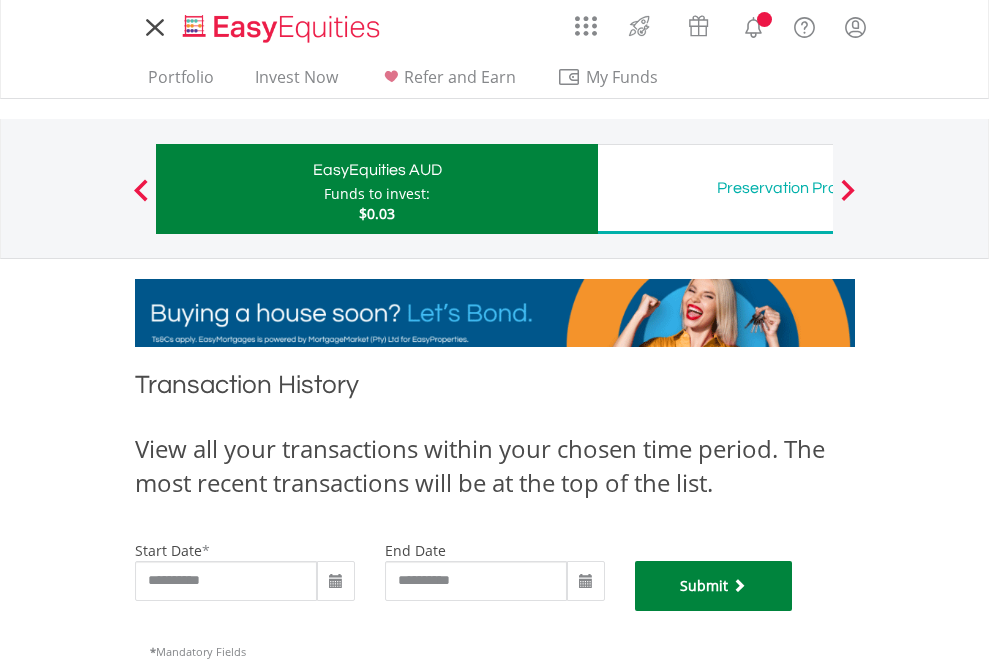 click on "Submit" at bounding box center [714, 586] 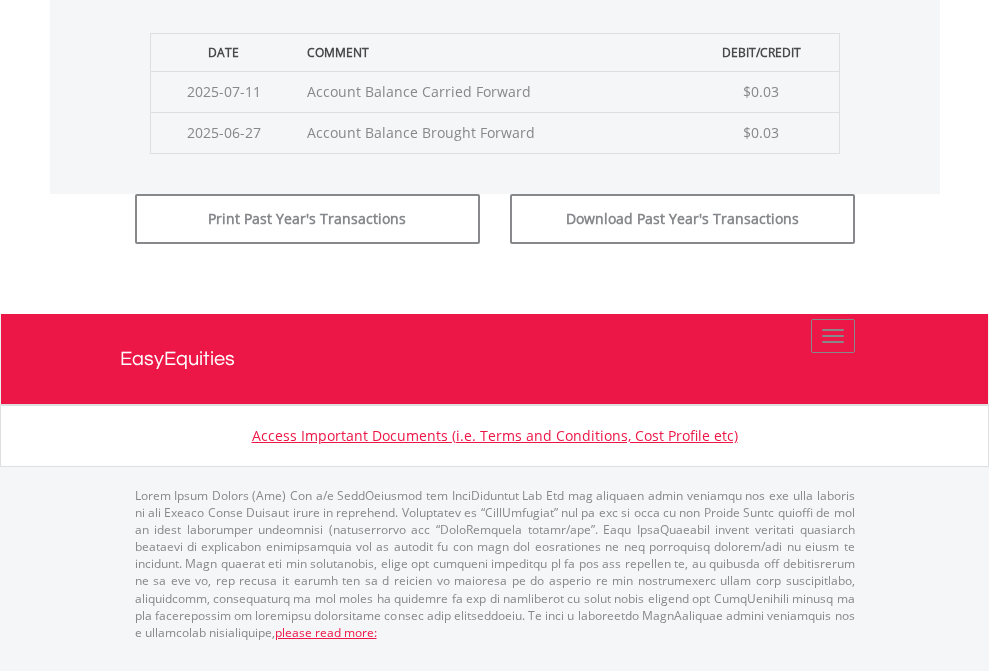 scroll, scrollTop: 811, scrollLeft: 0, axis: vertical 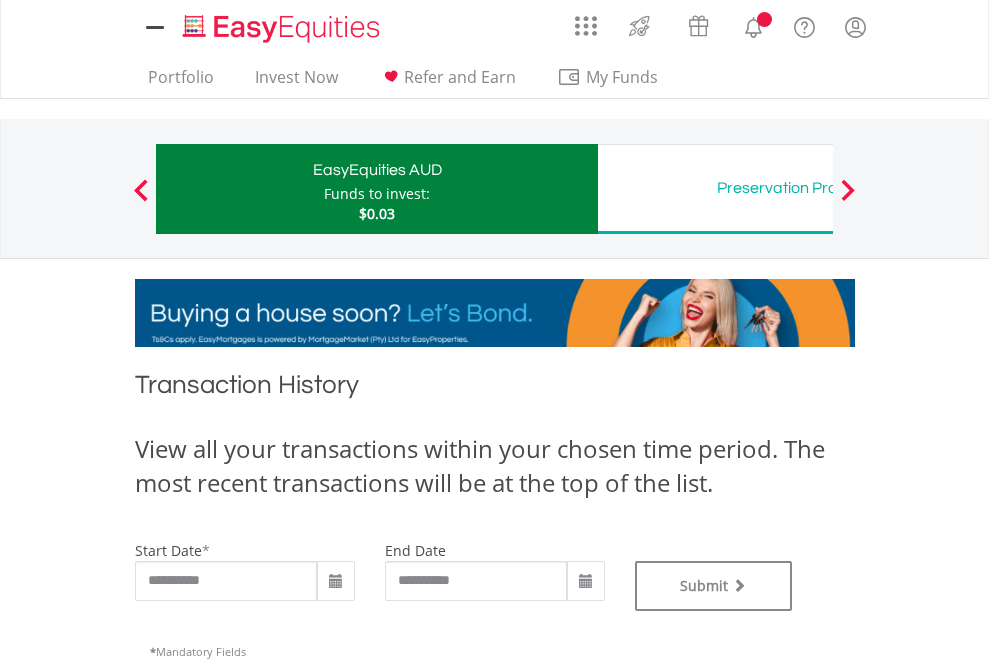 click on "Preservation Provident Fund" at bounding box center (818, 188) 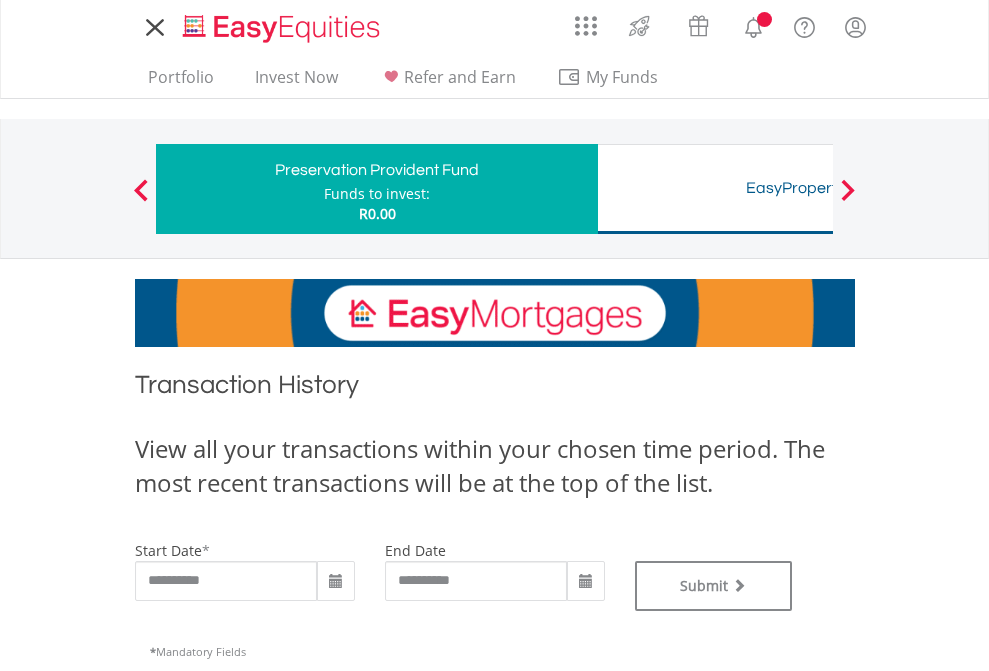 scroll, scrollTop: 0, scrollLeft: 0, axis: both 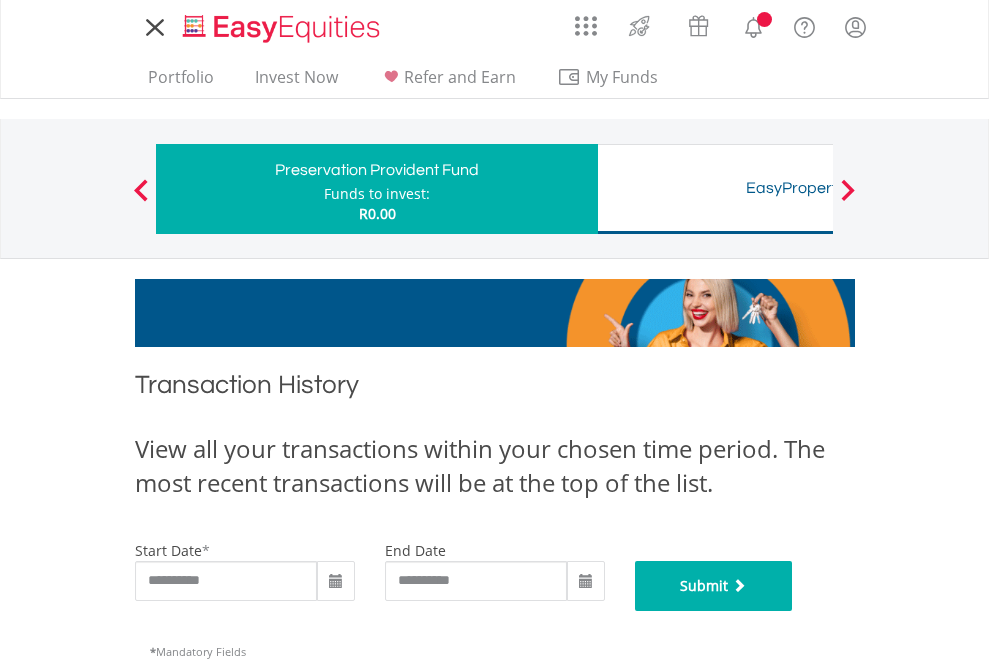 click on "Submit" at bounding box center (714, 586) 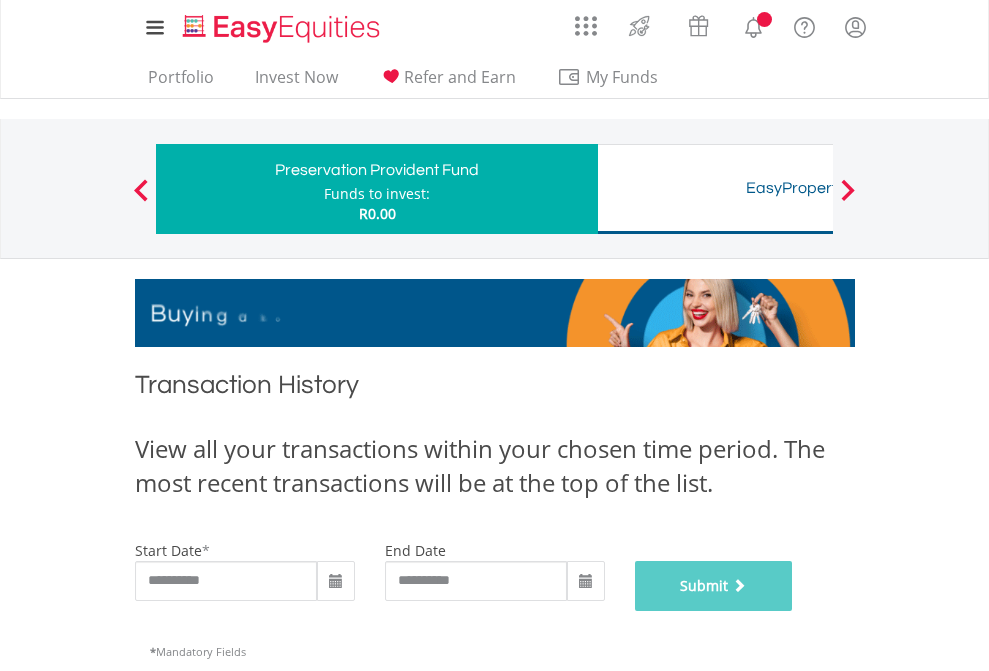 scroll, scrollTop: 811, scrollLeft: 0, axis: vertical 